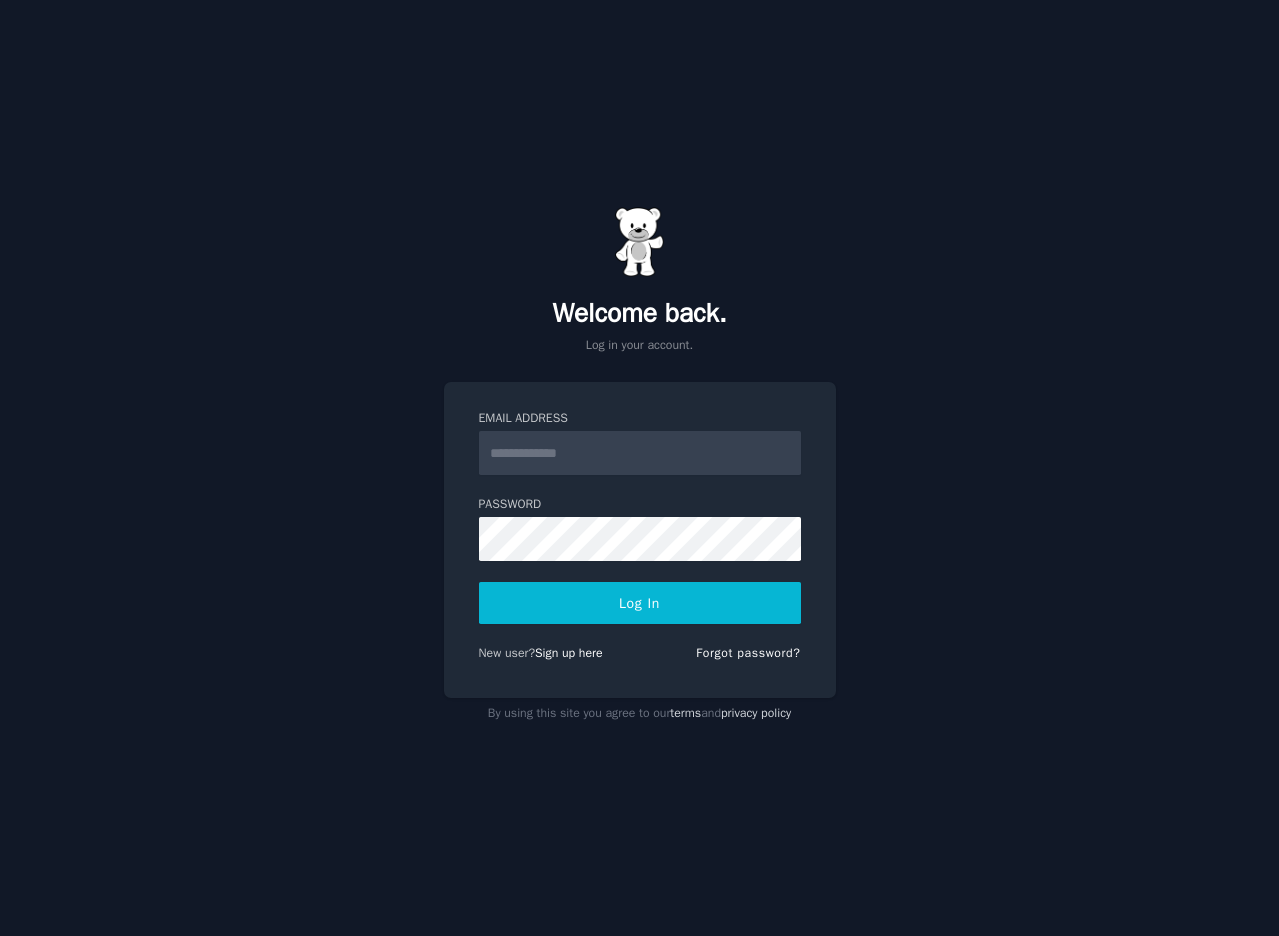 scroll, scrollTop: 0, scrollLeft: 0, axis: both 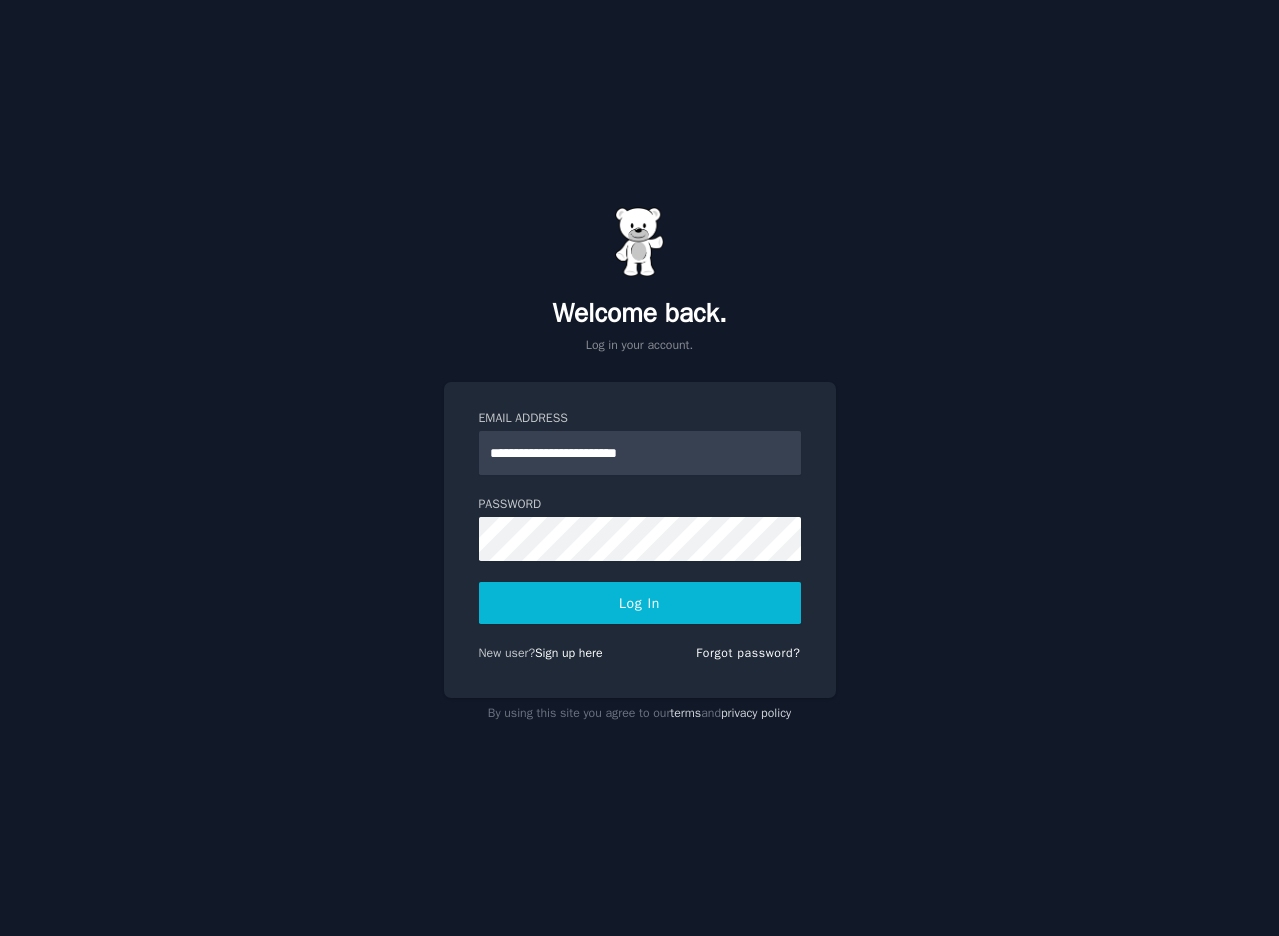 type on "**********" 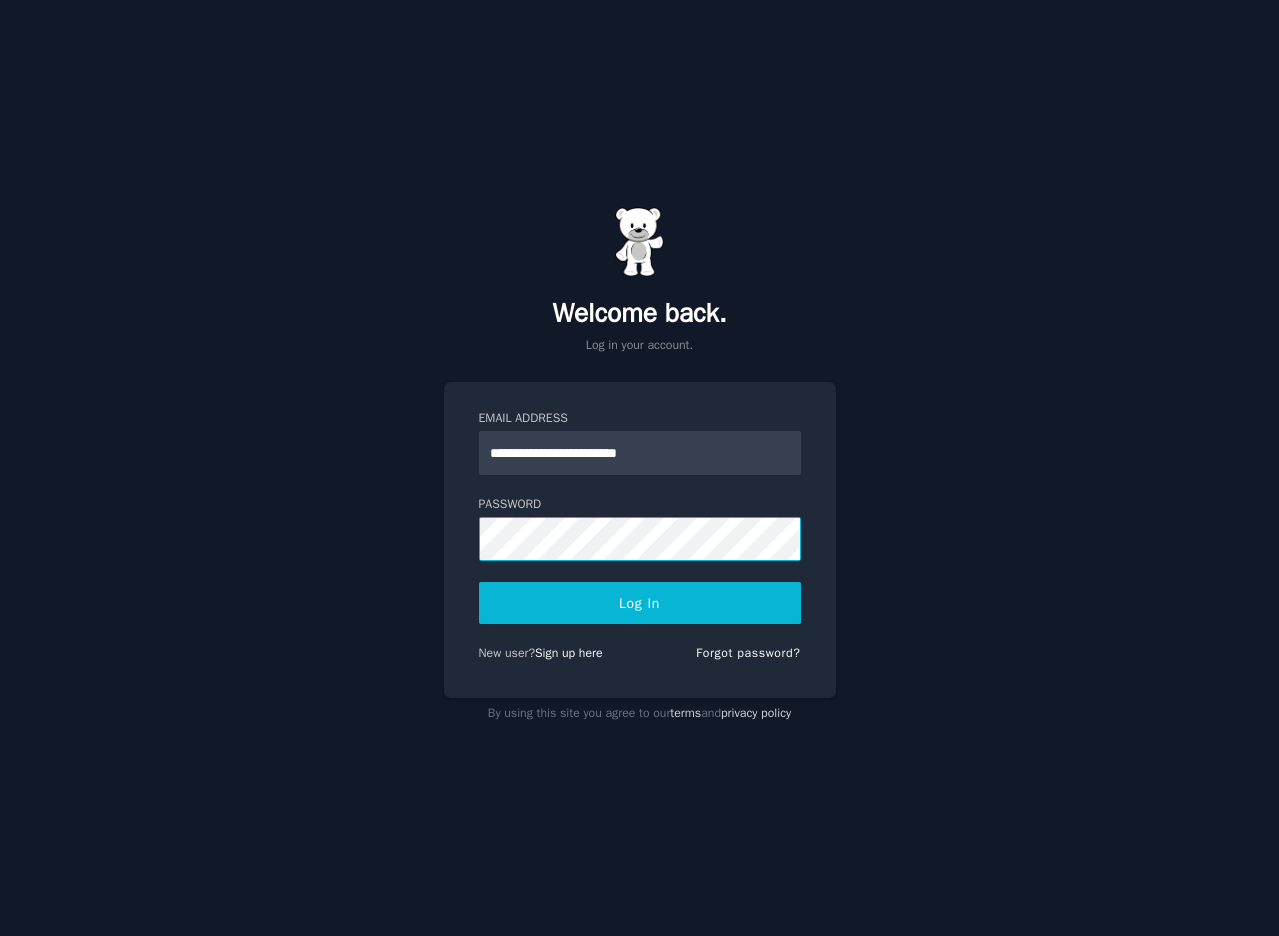 click on "Log In" at bounding box center [640, 603] 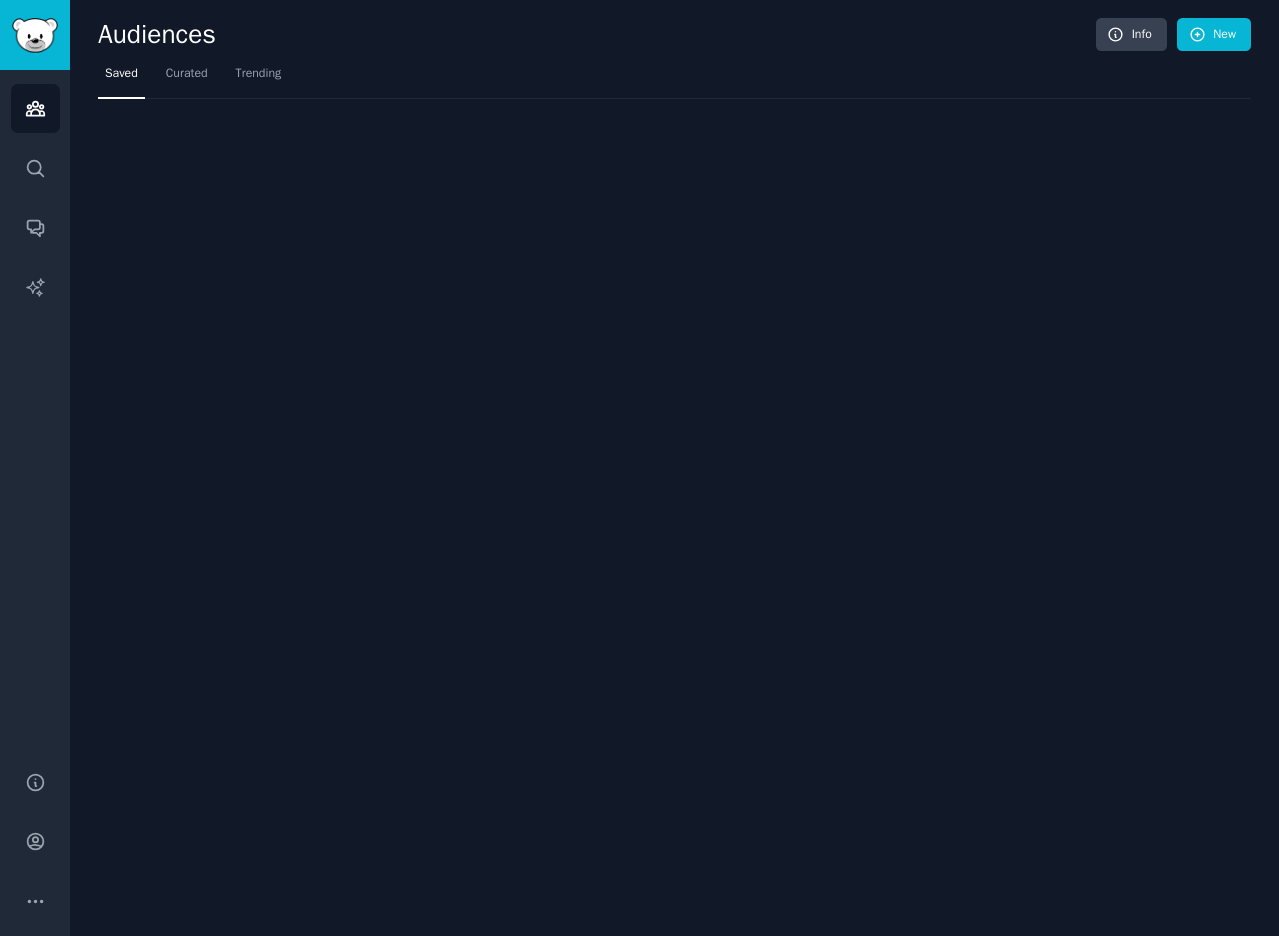 scroll, scrollTop: 0, scrollLeft: 0, axis: both 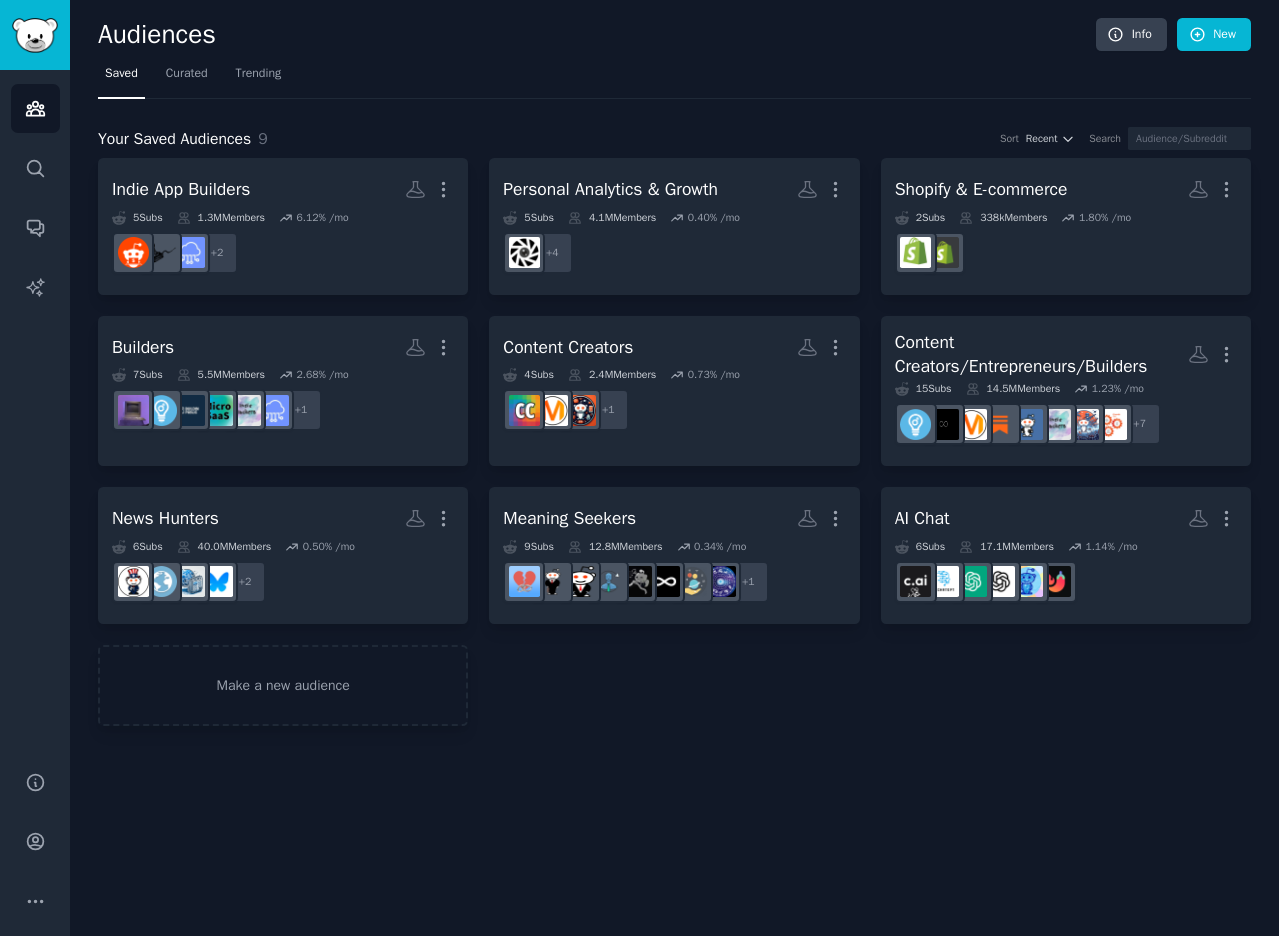 click on "+ 2" at bounding box center [283, 253] 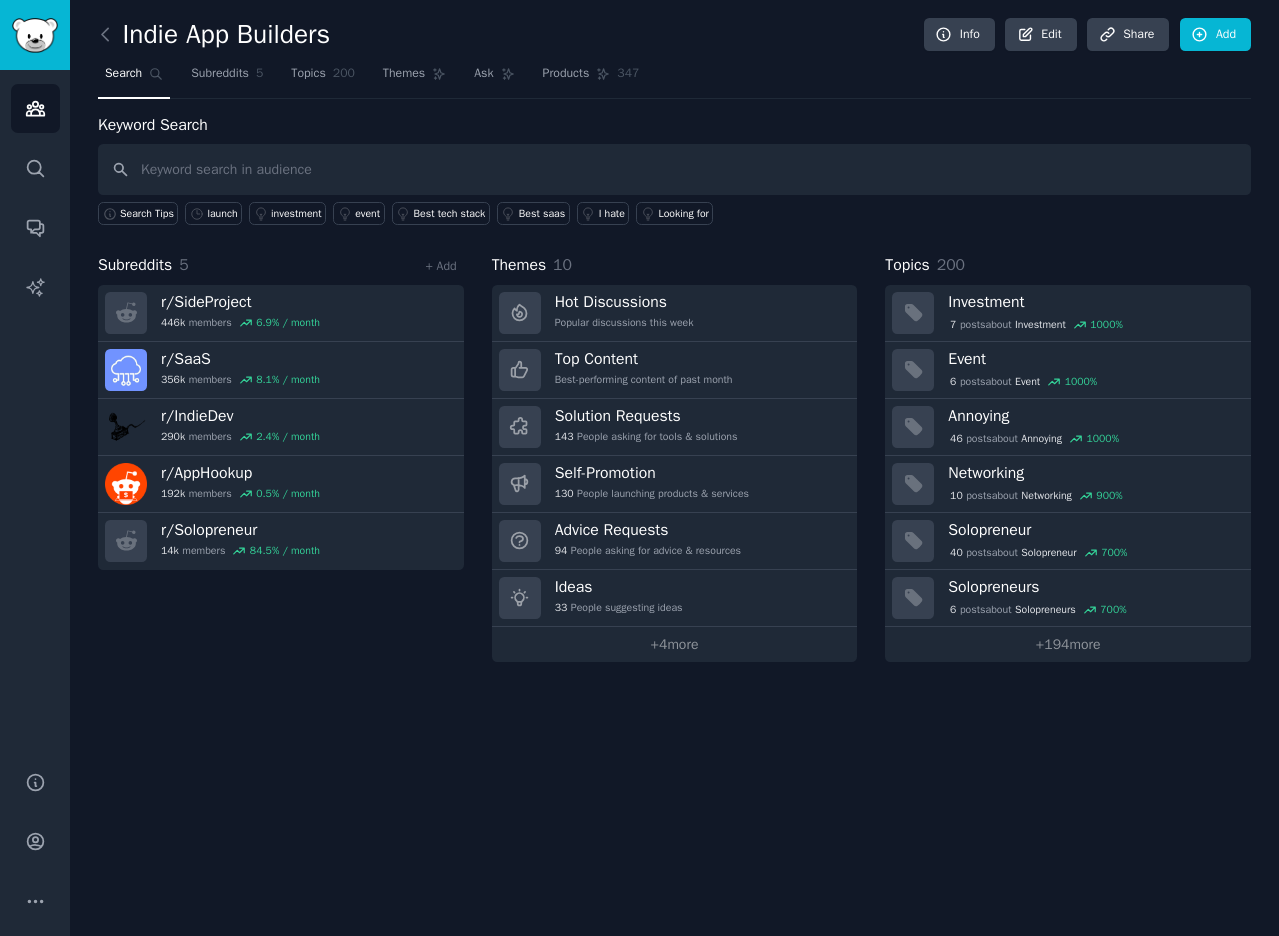 click at bounding box center [674, 169] 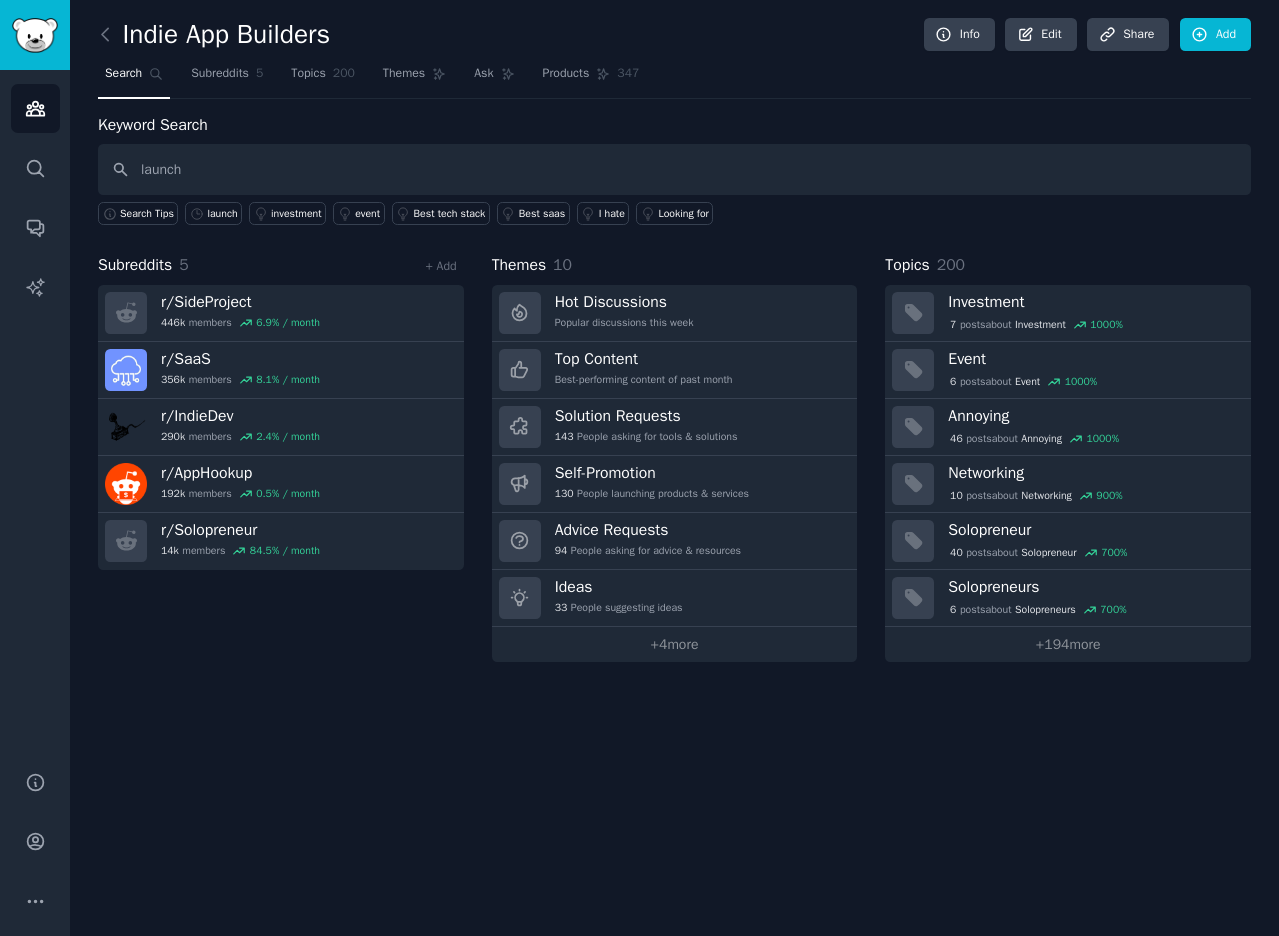 type on "launch" 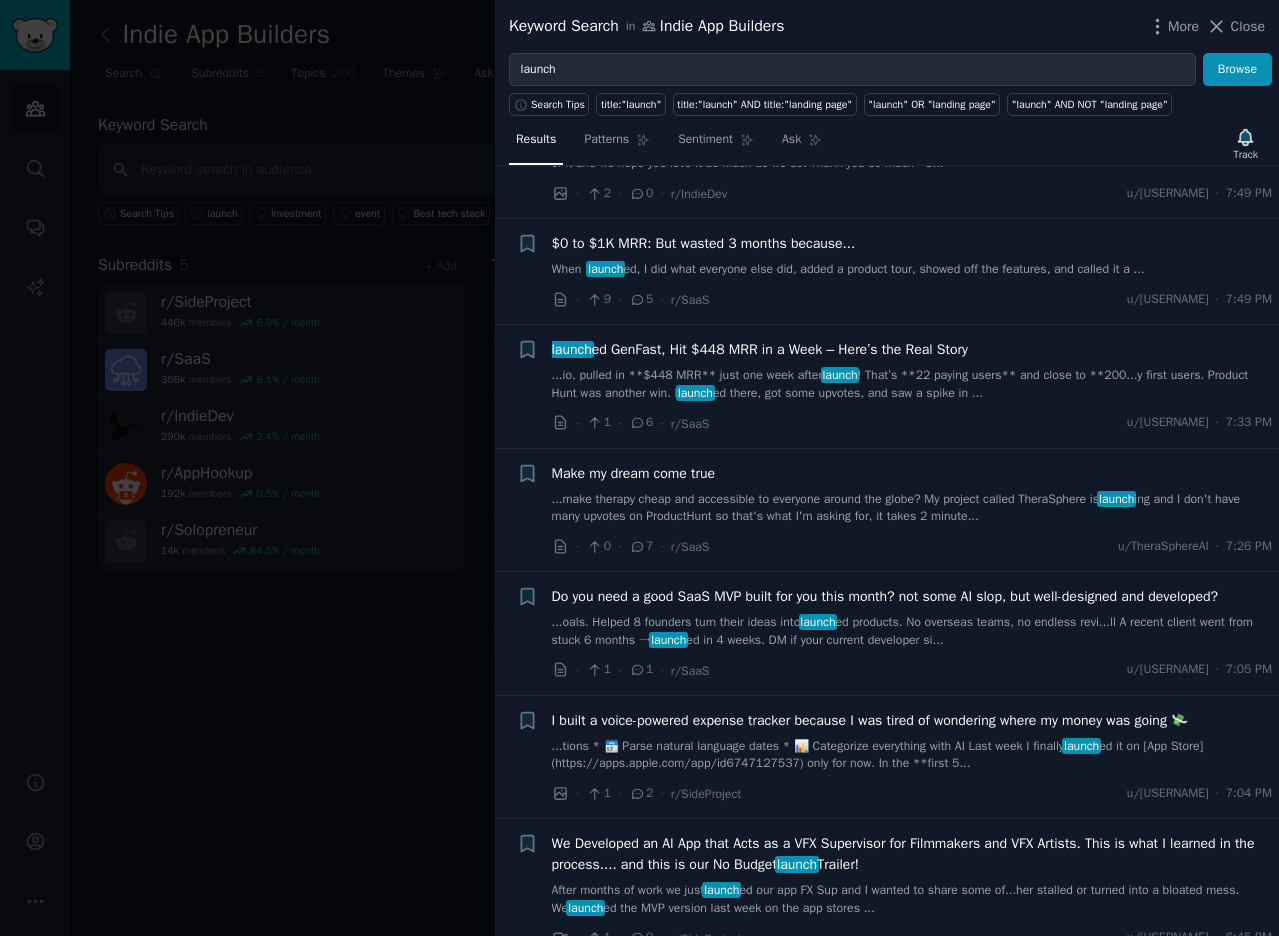 scroll, scrollTop: 748, scrollLeft: 0, axis: vertical 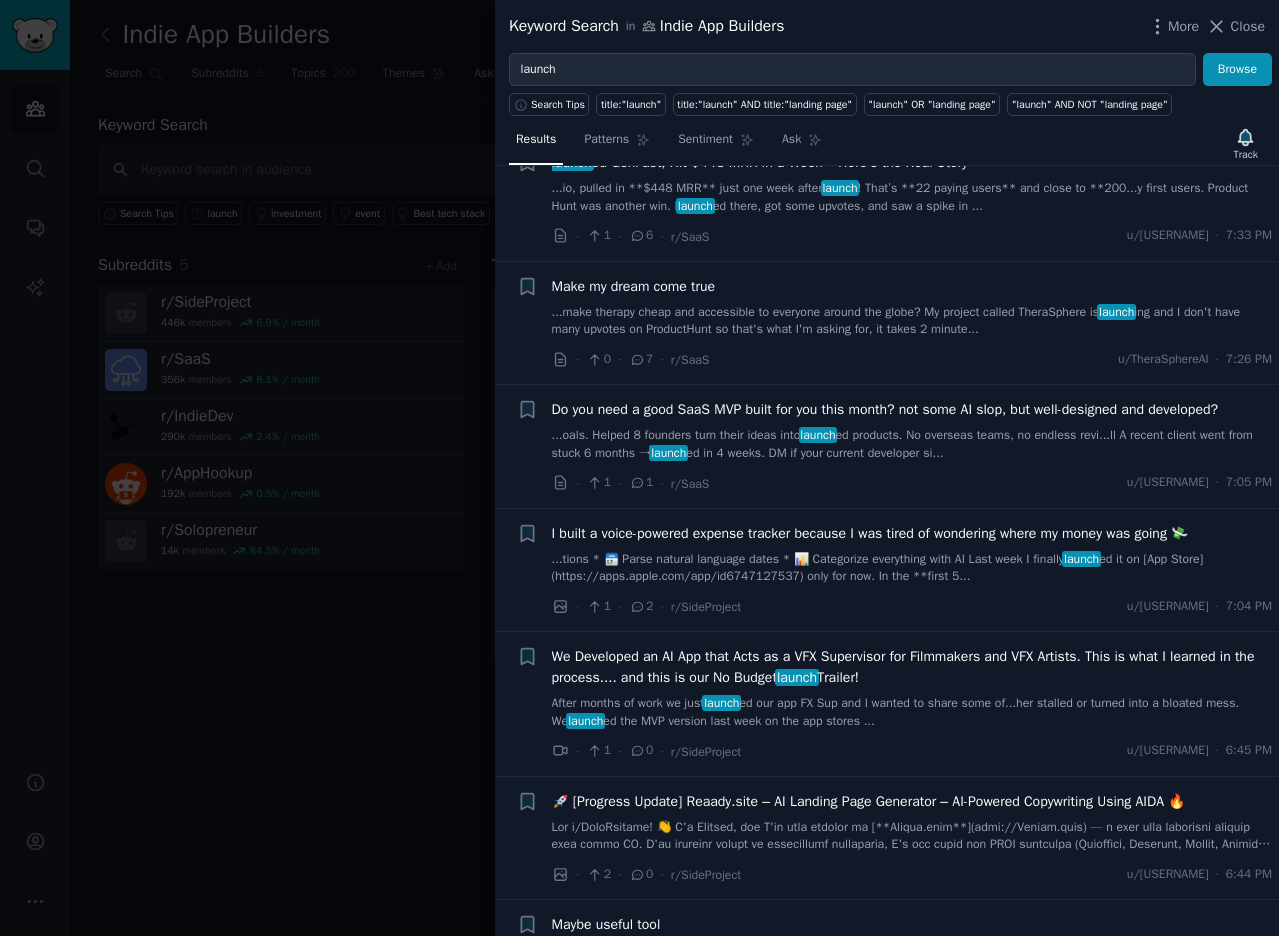 click at bounding box center [639, 468] 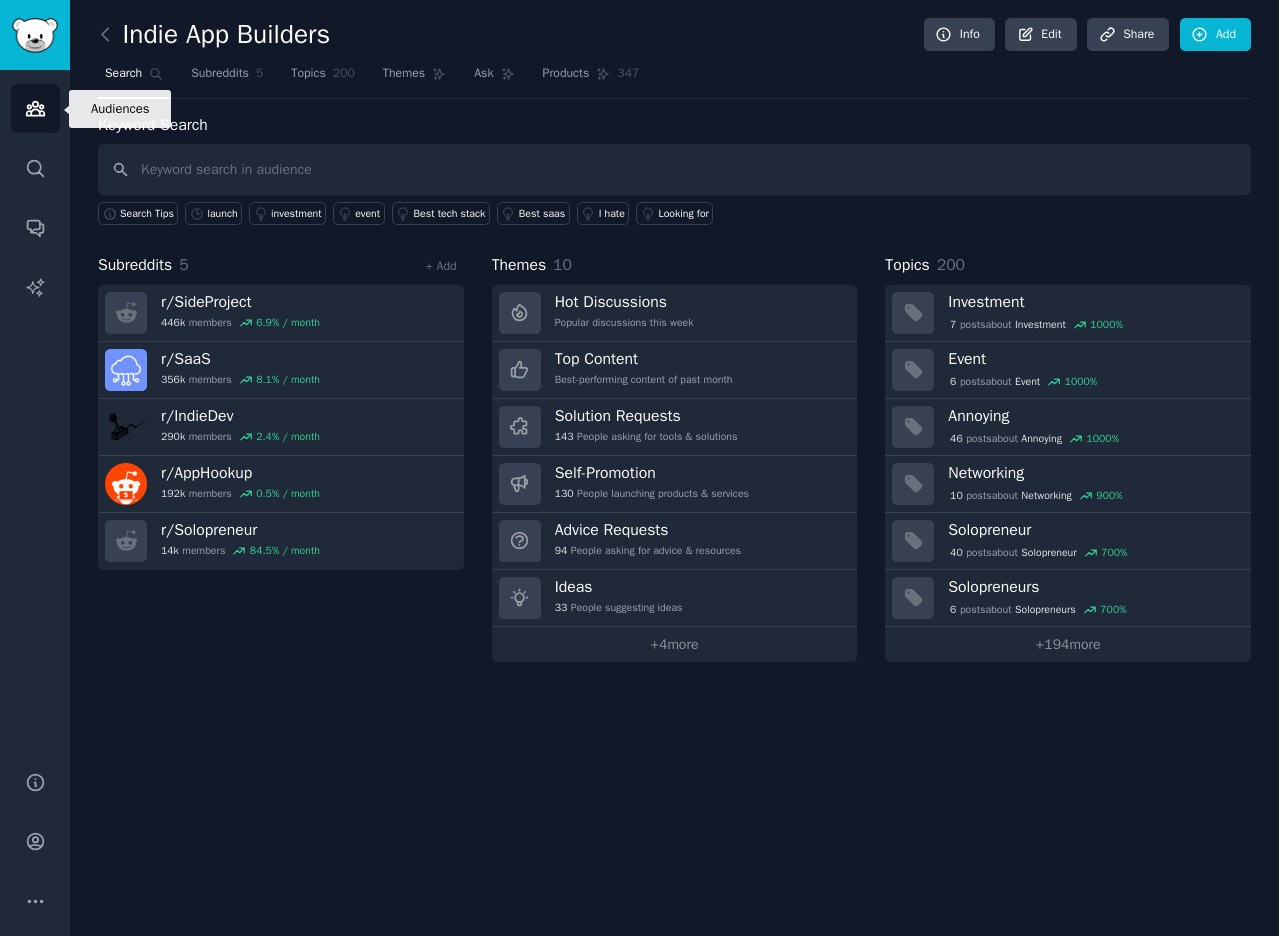 click on "Indie App Builders Info Edit Share Add Search Subreddits 5 Topics 200 Themes Ask Products 347 Keyword Search Search Tips launch investment event Best tech stack Best saas I hate Looking for Subreddits 5 + Add r/ SideProject 446k  members 6.9 % / month r/ SaaS 356k  members 8.1 % / month r/ IndieDev 290k  members 2.4 % / month r/ AppHookup 192k  members 0.5 % / month r/ Solopreneur 14k  members 84.5 % / month Themes 10 Hot Discussions Popular discussions this week Top Content Best-performing content of past month Solution Requests 143 People asking for tools & solutions Self-Promotion 130 People launching products & services Advice Requests 94 People asking for advice & resources Ideas 33 People suggesting ideas +  4  more Topics 200 Investment 7  post s  about  Investment 1000 % Event 6  post s  about  Event 1000 % Annoying 46  post s  about  Annoying 1000 % Networking 10  post s  about  Networking 900 % Solopreneur 40  post s  about  Solopreneur 700 % Solopreneurs 6  post s  about  Solopreneurs 700 % +  194" at bounding box center (674, 345) 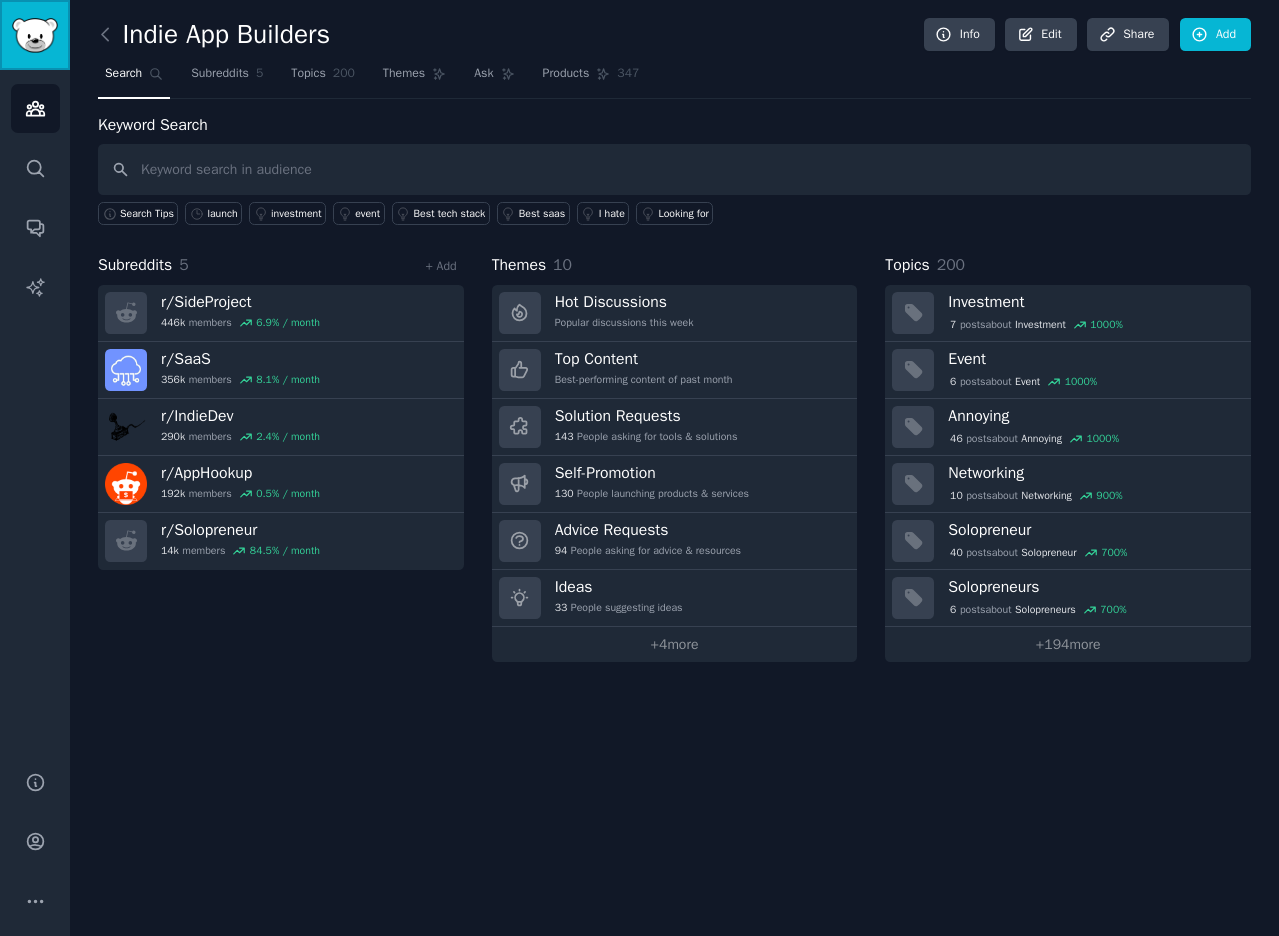 click at bounding box center (35, 35) 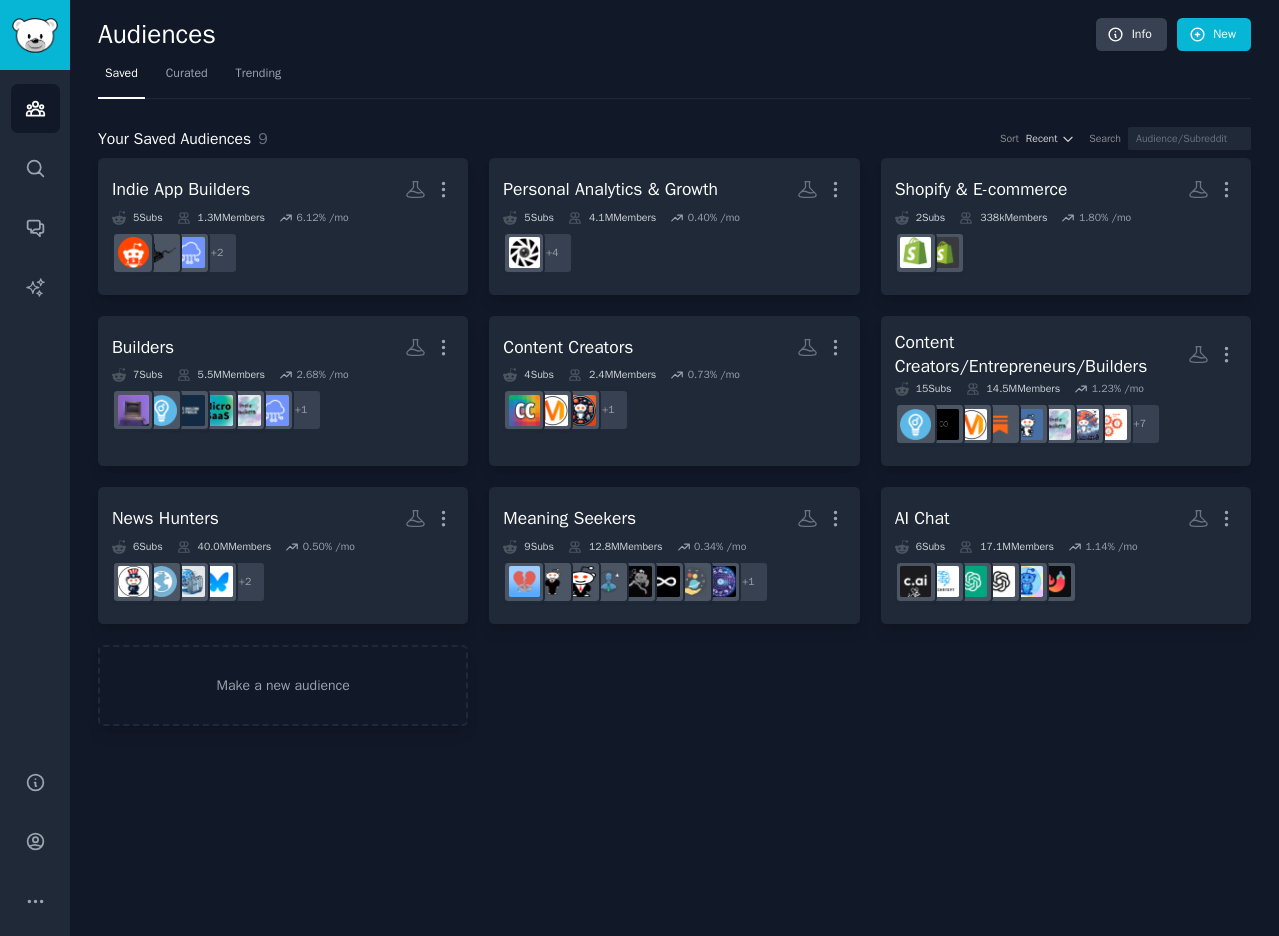click at bounding box center [1066, 253] 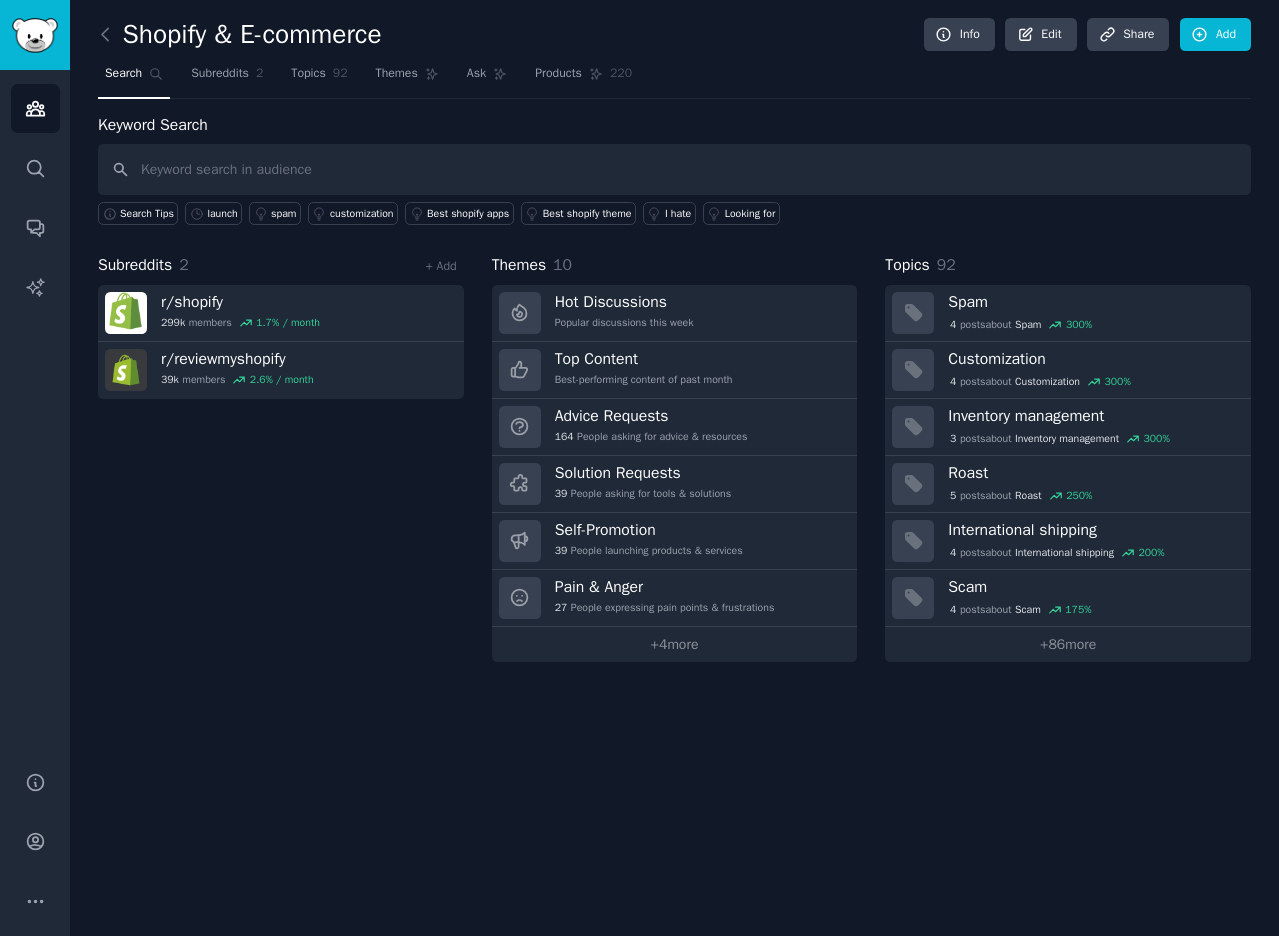 click at bounding box center (674, 169) 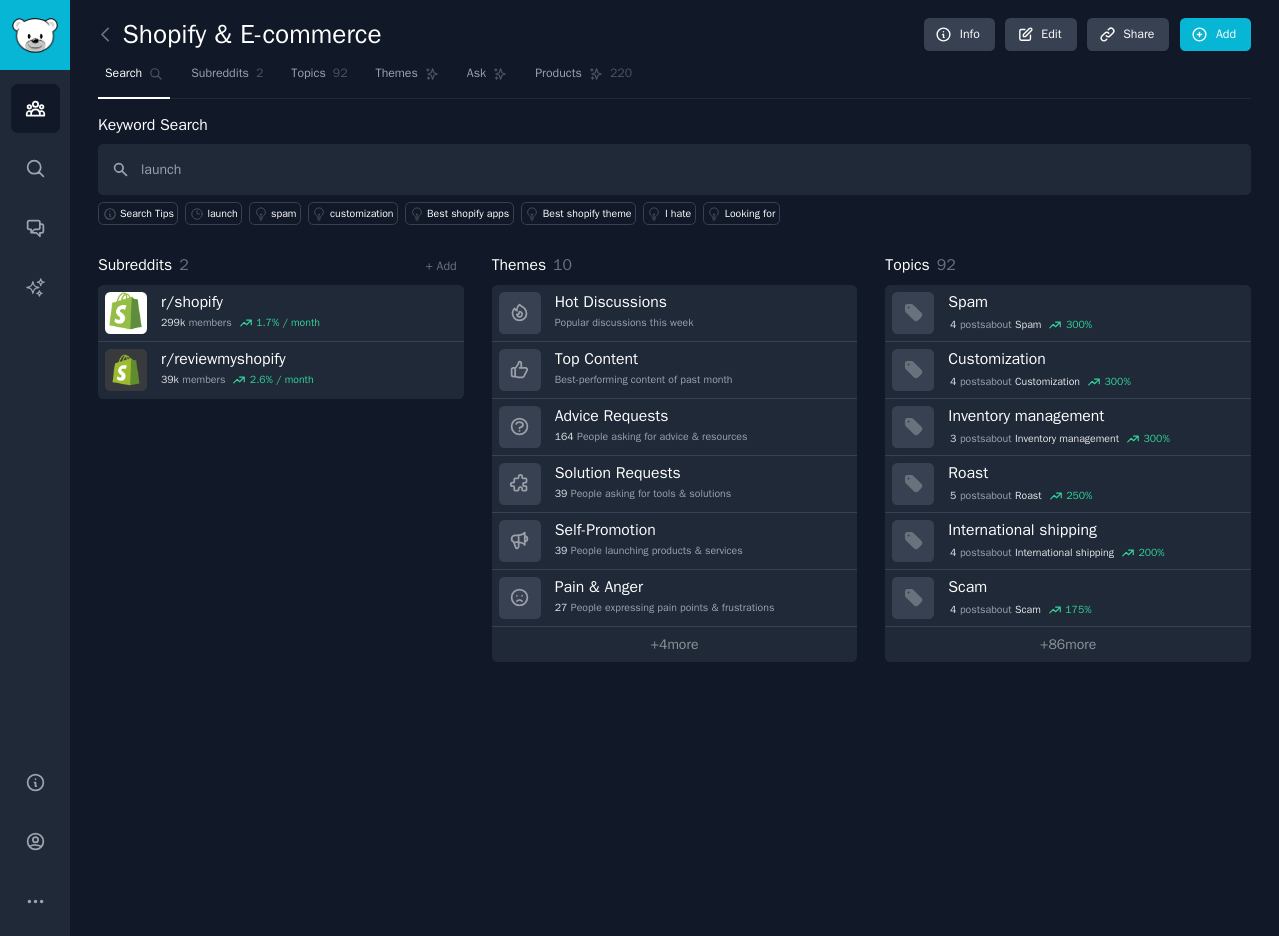 type on "launch" 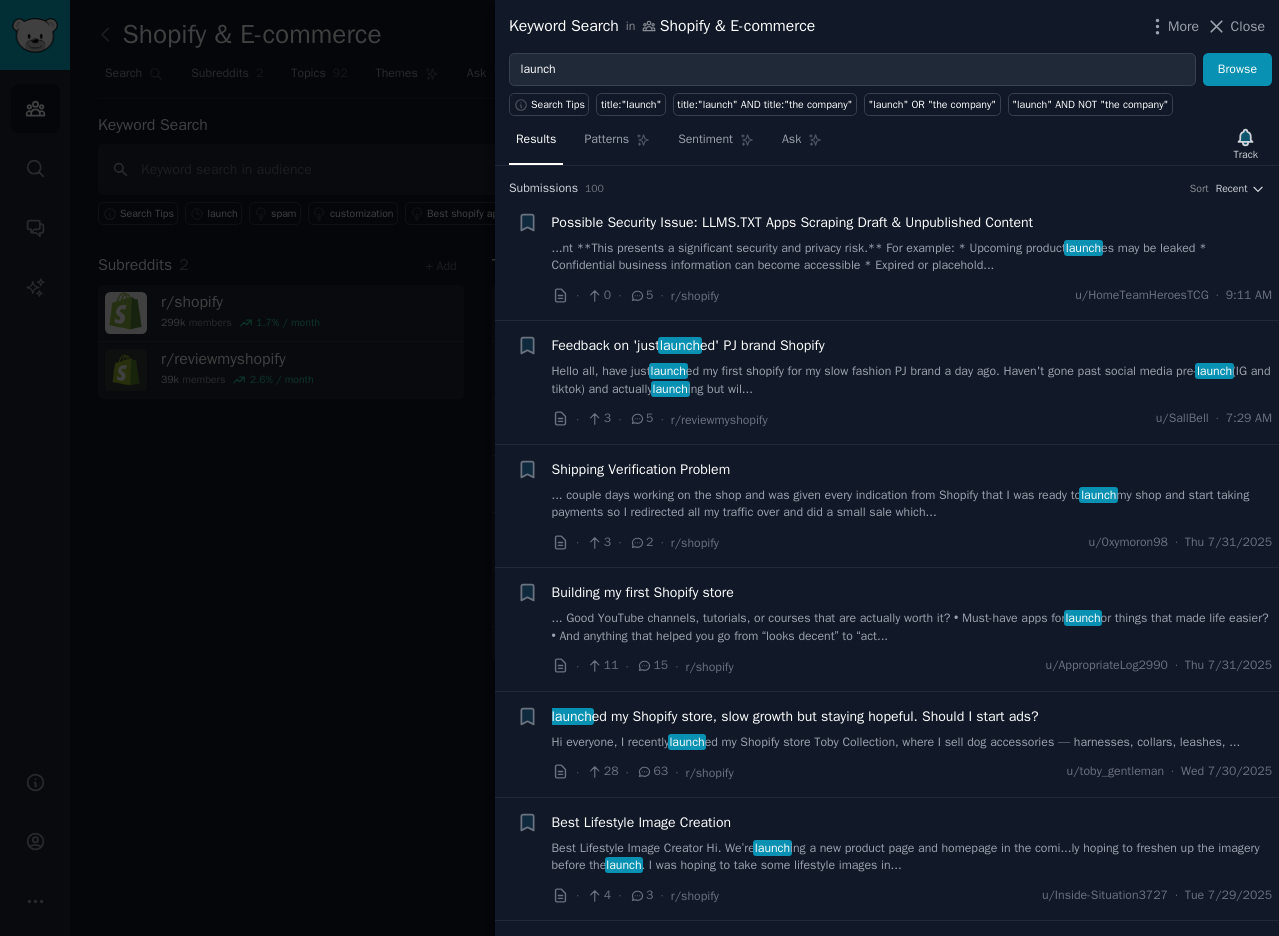 click on "+ Building my first Shopify store ...	Good YouTube channels, tutorials, or courses that are actually worth it?
•	Must-have apps for  launch  or things that made life easier?
•	And anything that helped you go from “looks decent” to “act... · 11 · 15 · r/shopify u/AppropriateLog2990 · Thu 7/31/2025" at bounding box center [887, 629] 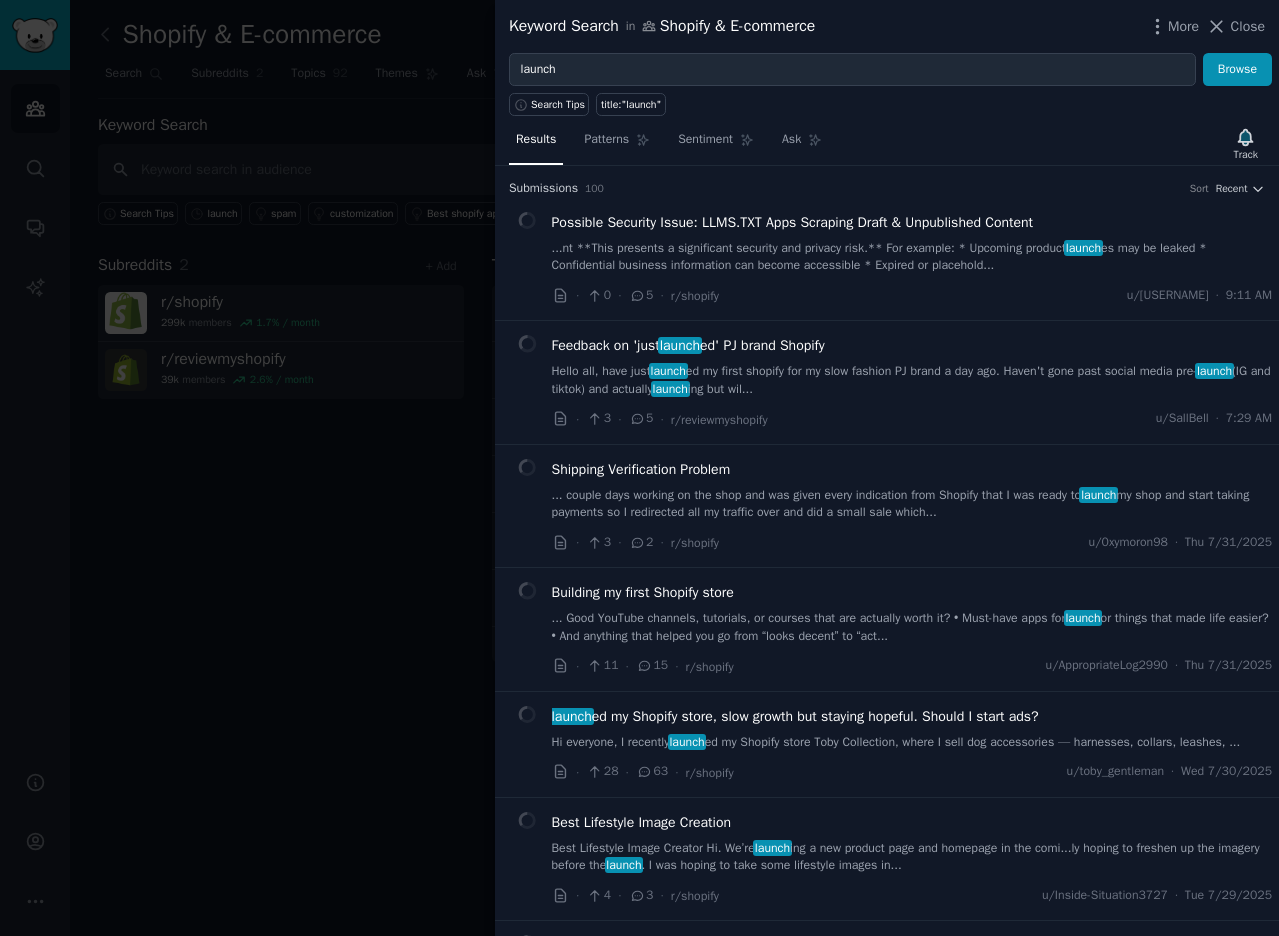 scroll, scrollTop: 0, scrollLeft: 0, axis: both 